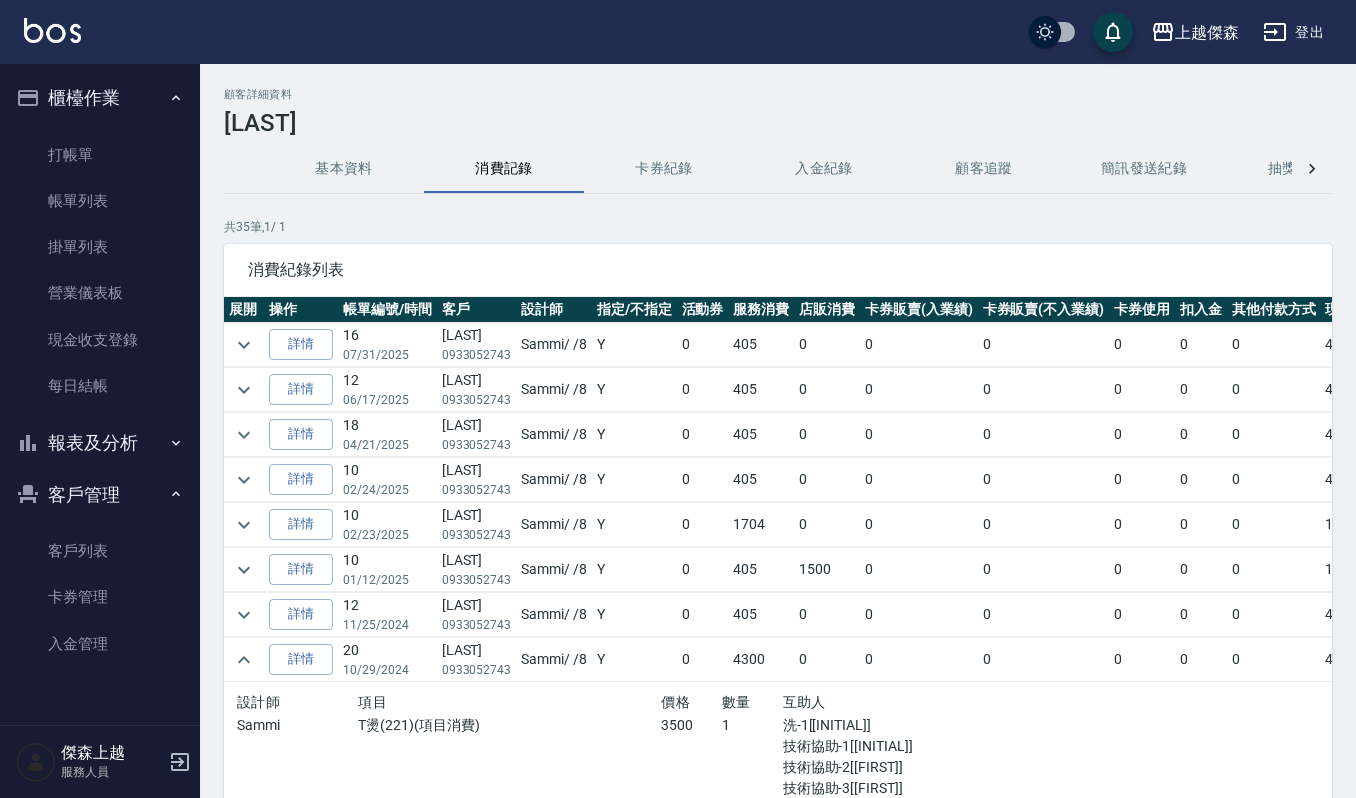scroll, scrollTop: 0, scrollLeft: 0, axis: both 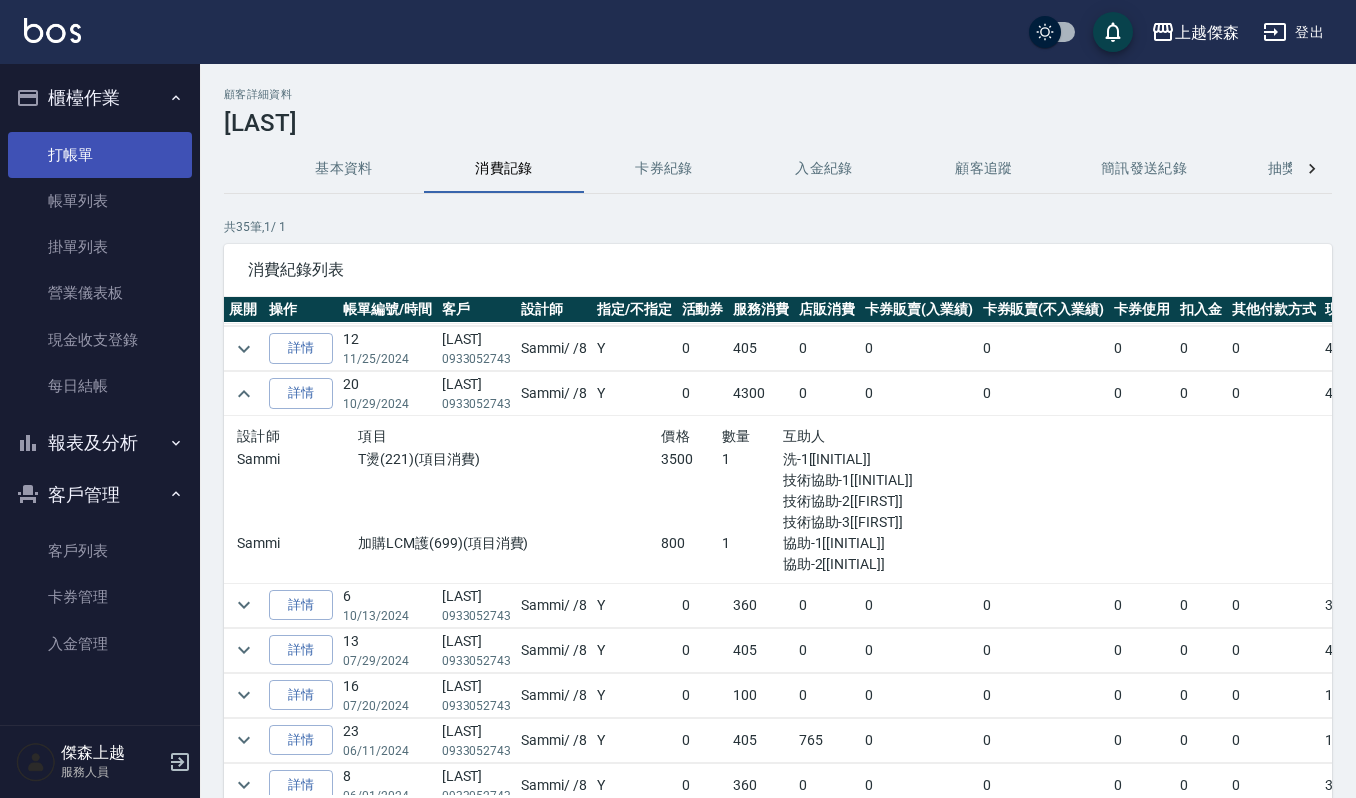 click on "打帳單" at bounding box center (100, 155) 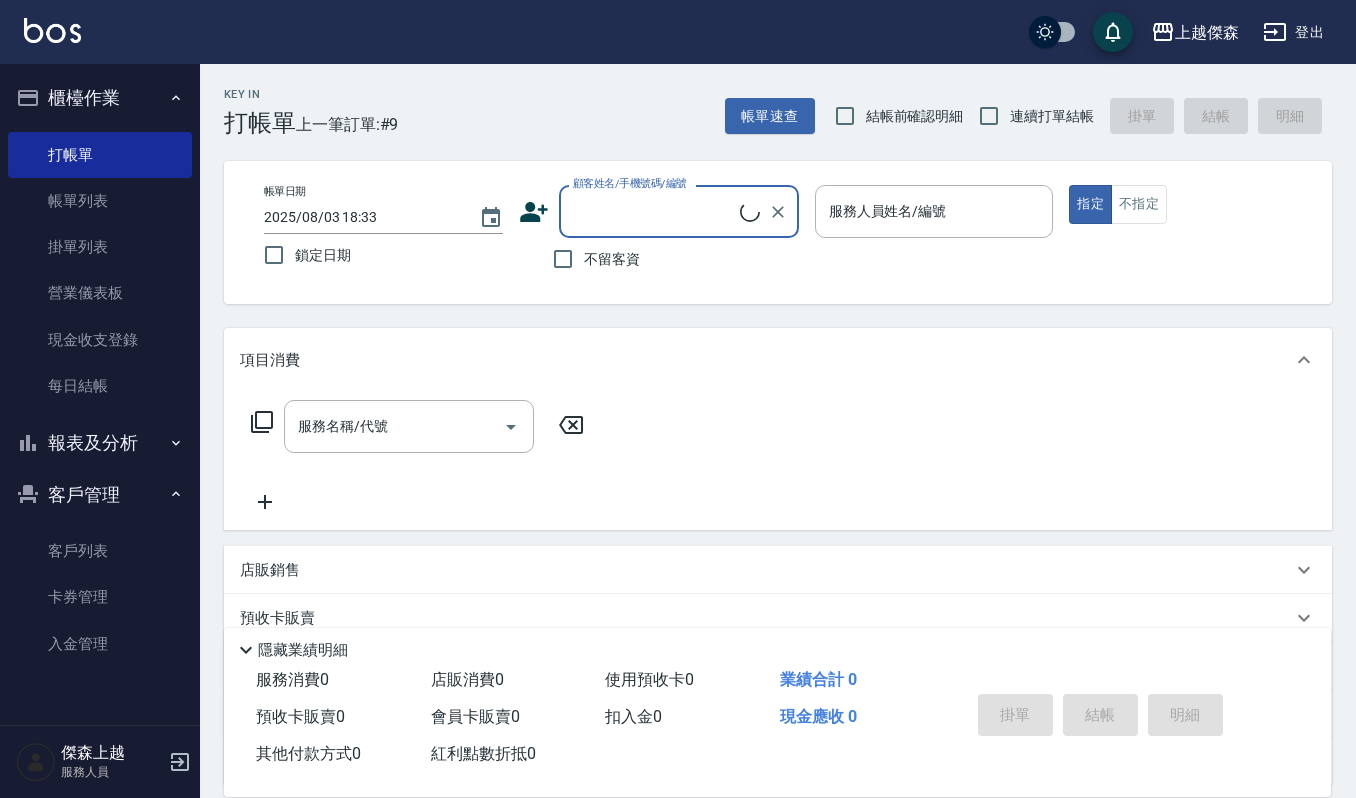 click on "顧客姓名/手機號碼/編號" at bounding box center (654, 211) 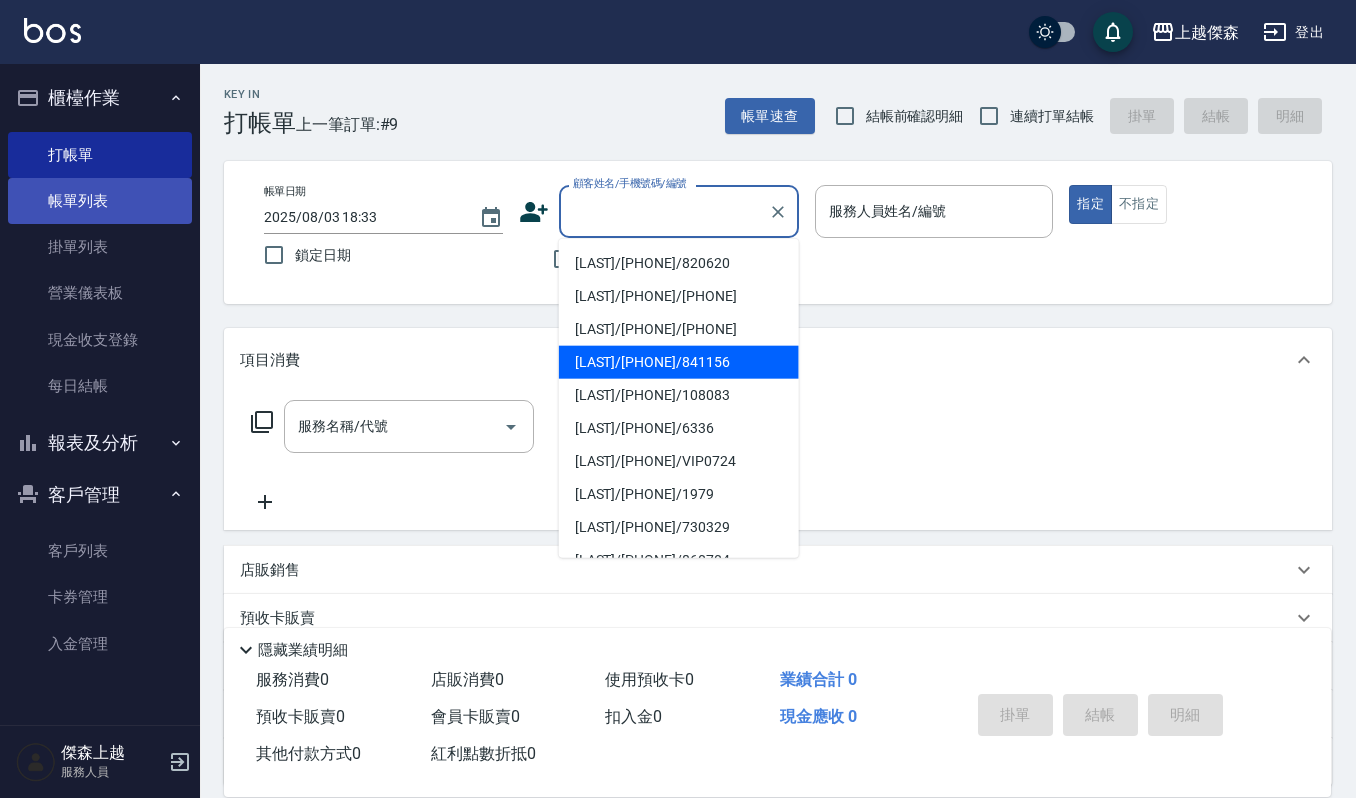 click on "帳單列表" at bounding box center [100, 201] 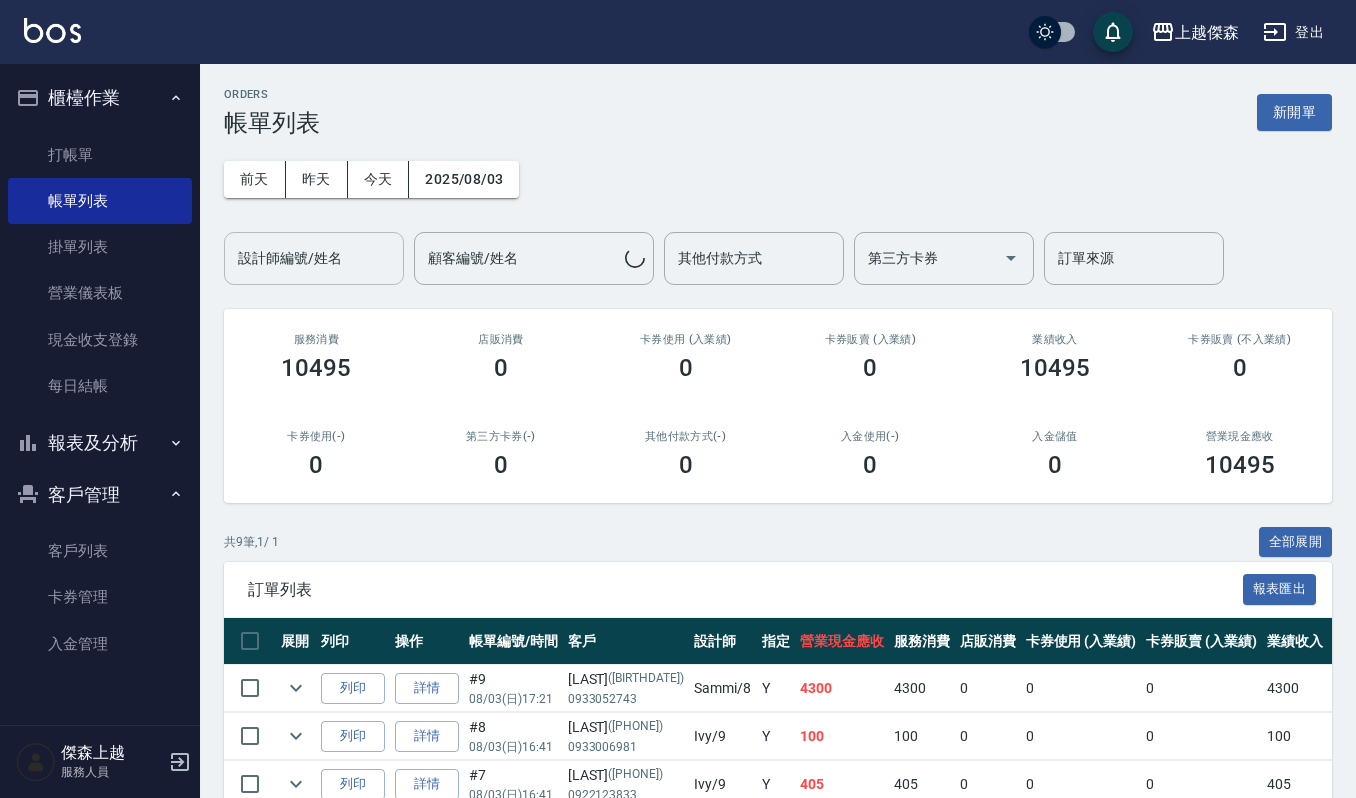 click on "設計師編號/姓名" at bounding box center (314, 258) 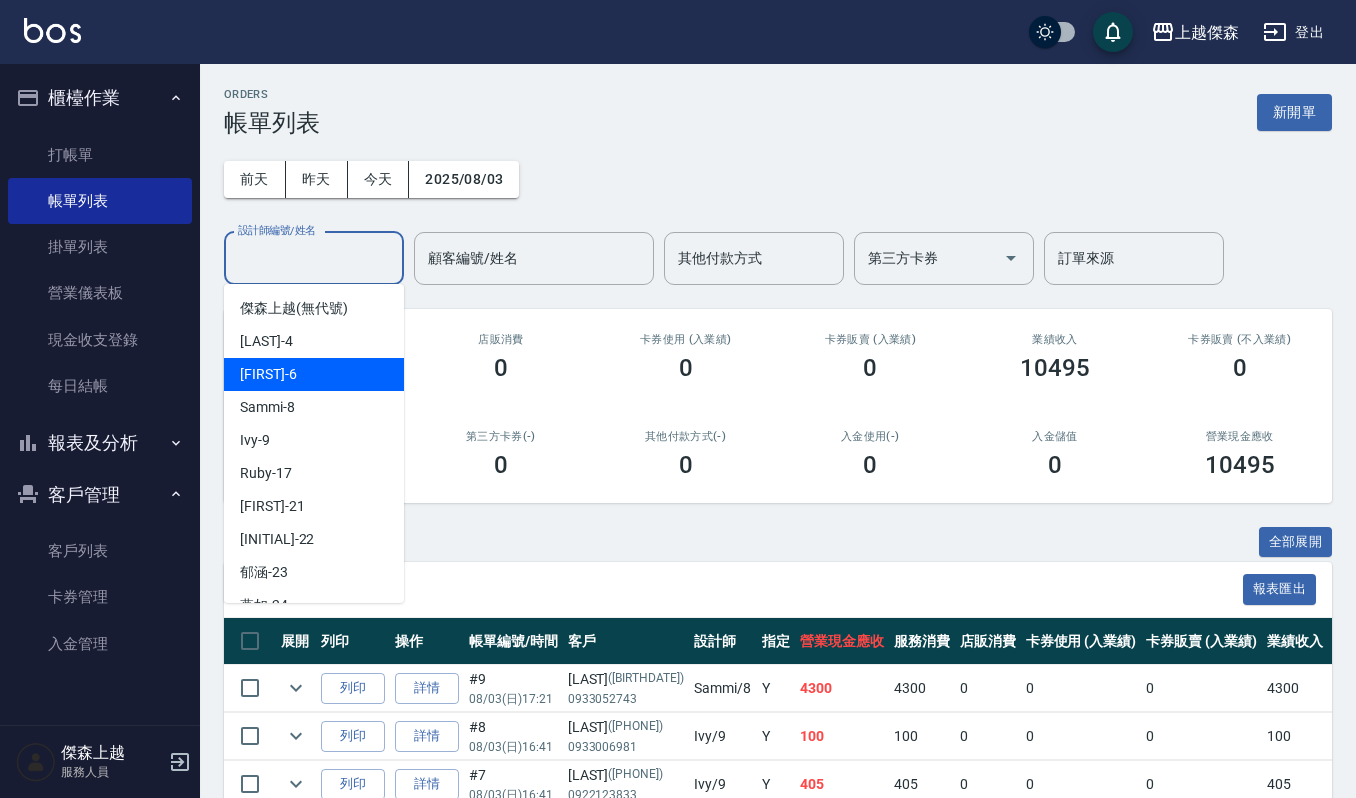 click on "[FIRST] -6" at bounding box center [314, 374] 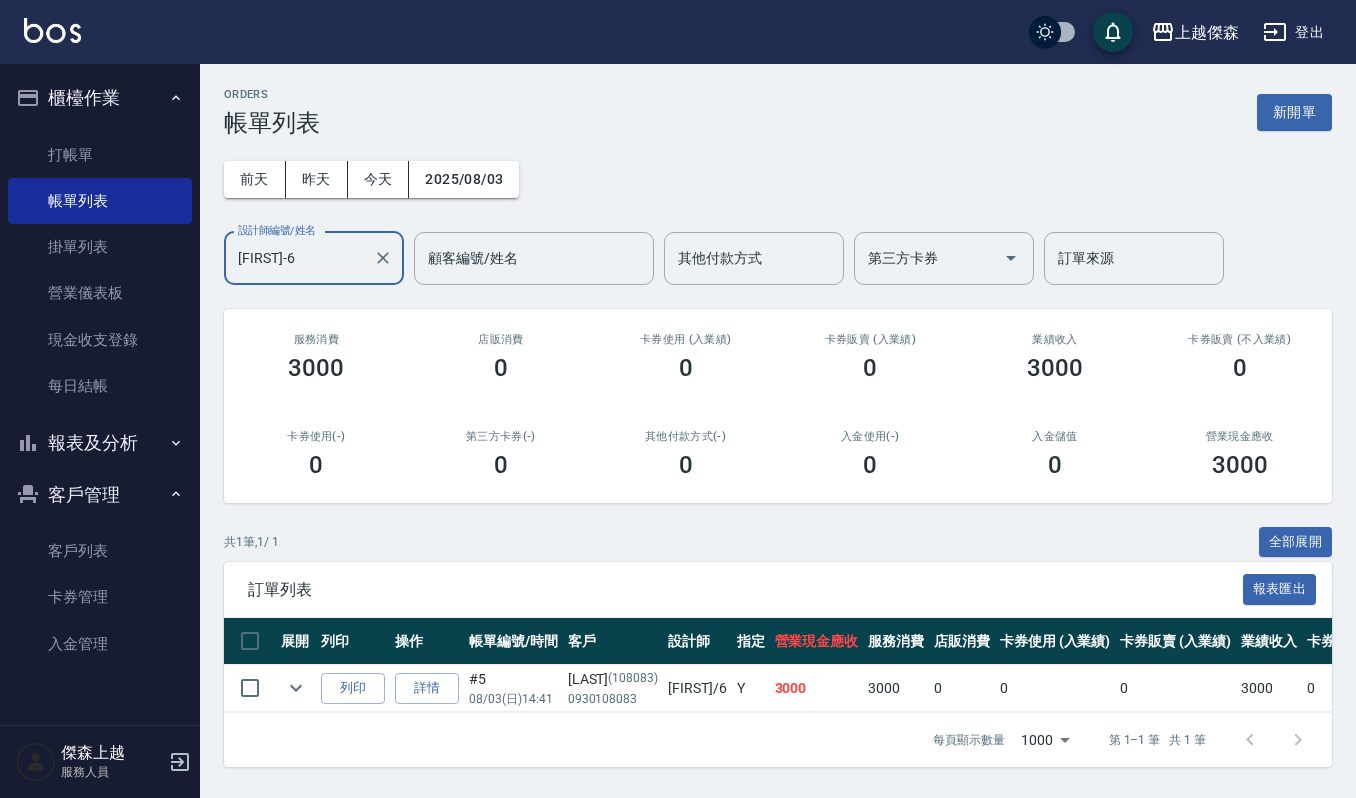 click on "[FIRST]-6" at bounding box center [299, 258] 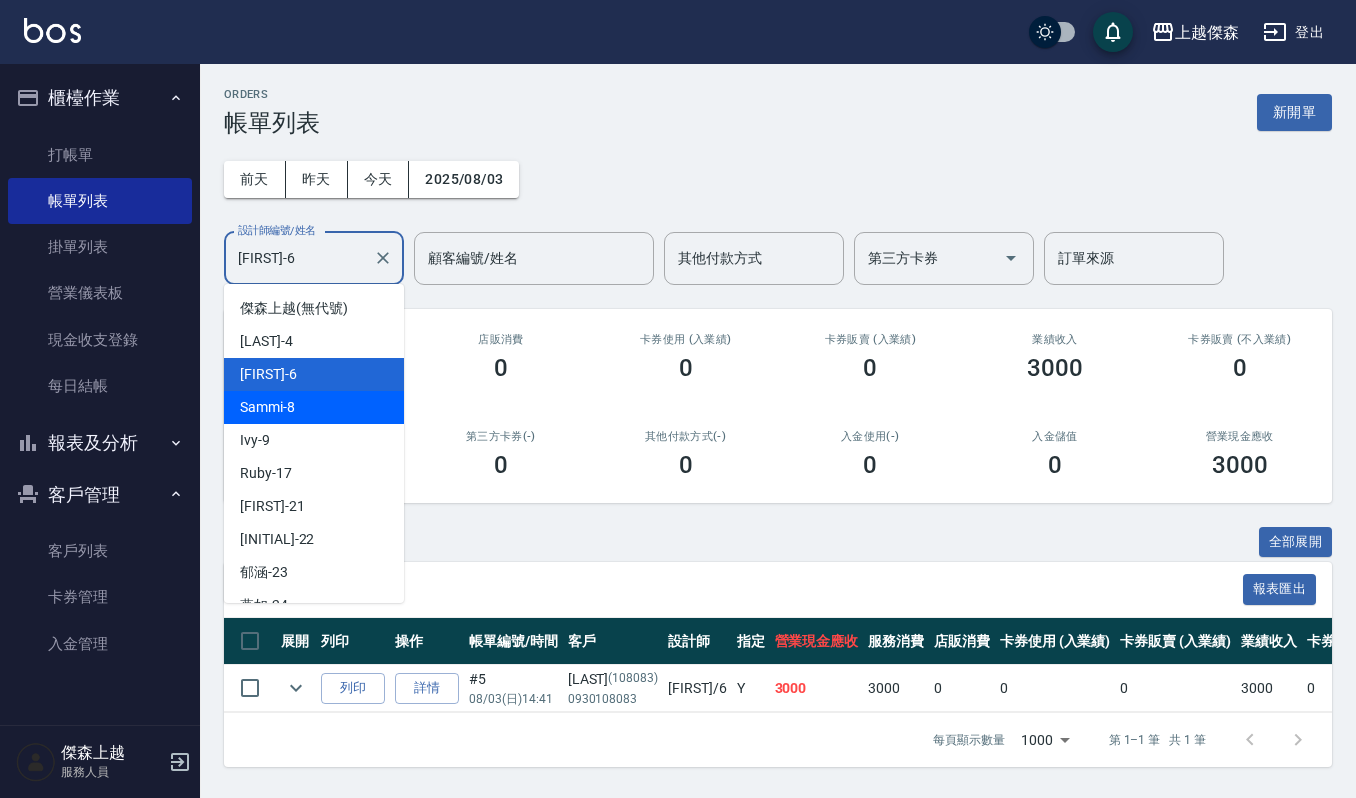 click on "[FIRST] -8" at bounding box center (267, 407) 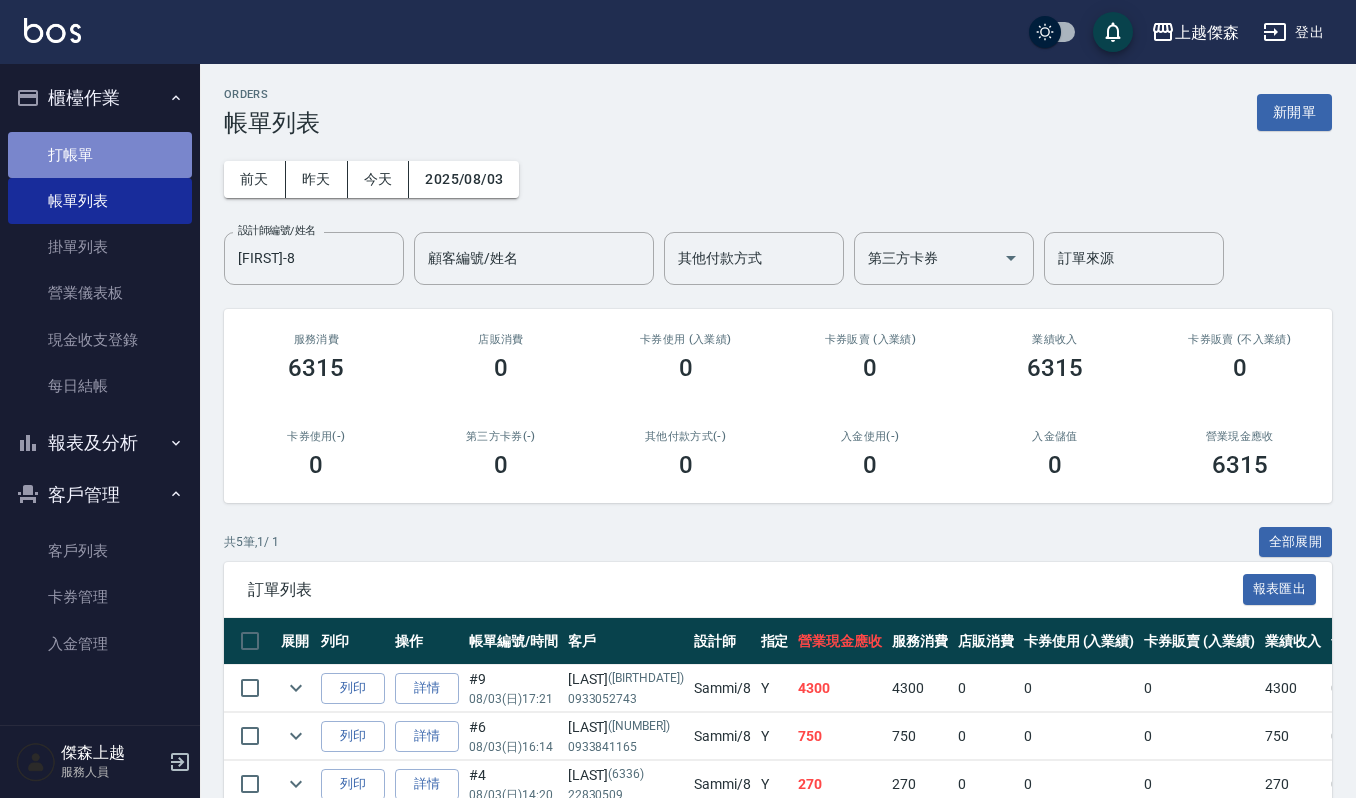 click on "打帳單" at bounding box center [100, 155] 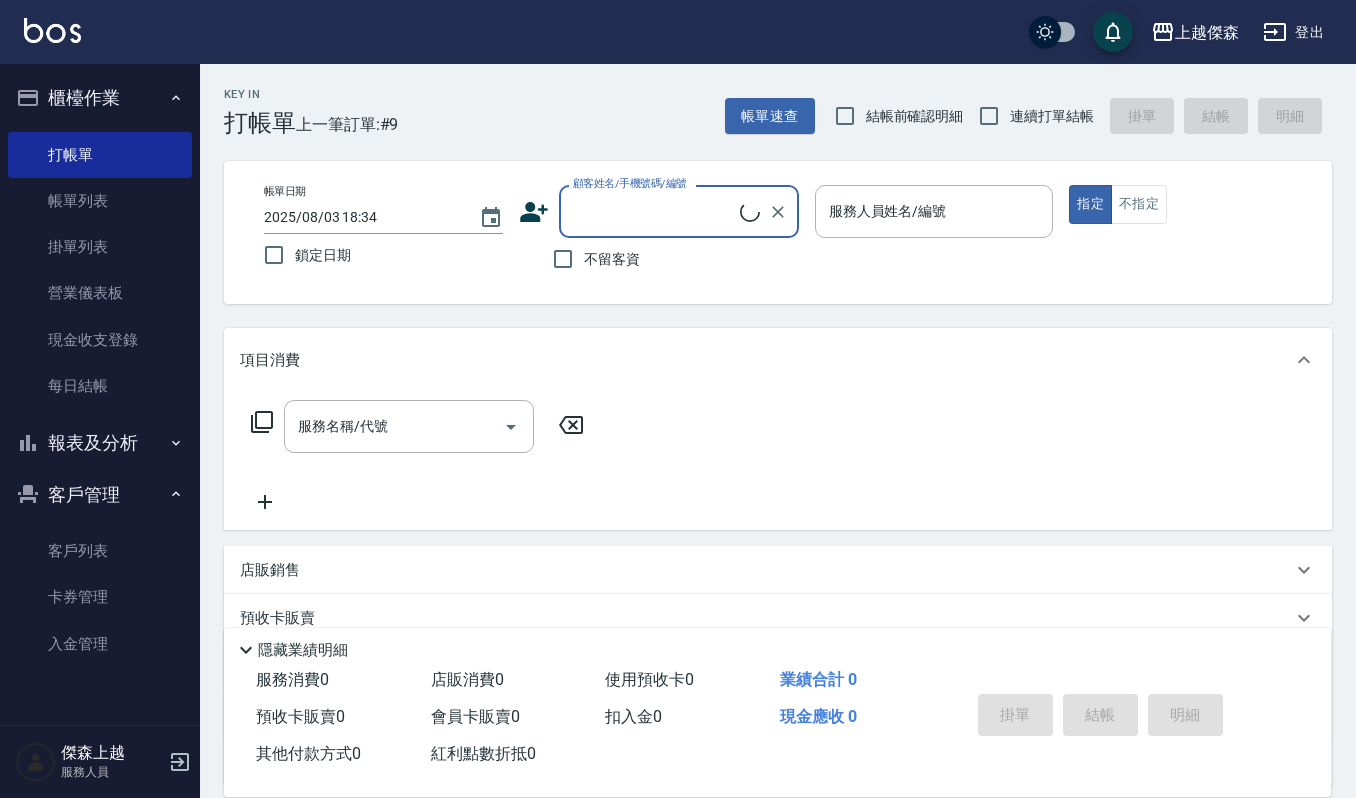 click on "顧客姓名/手機號碼/編號" at bounding box center (679, 211) 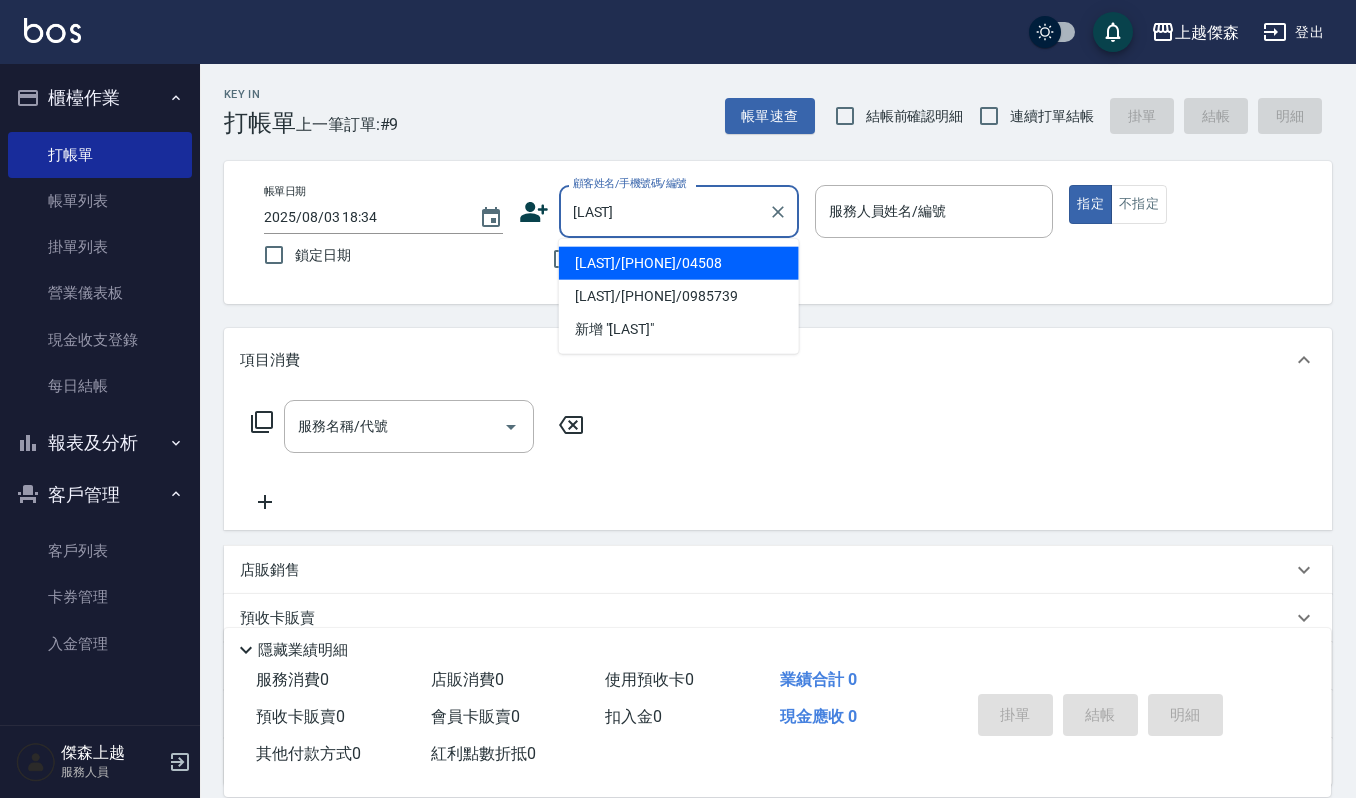 click on "[LAST]/[PHONE]/04508" at bounding box center (679, 263) 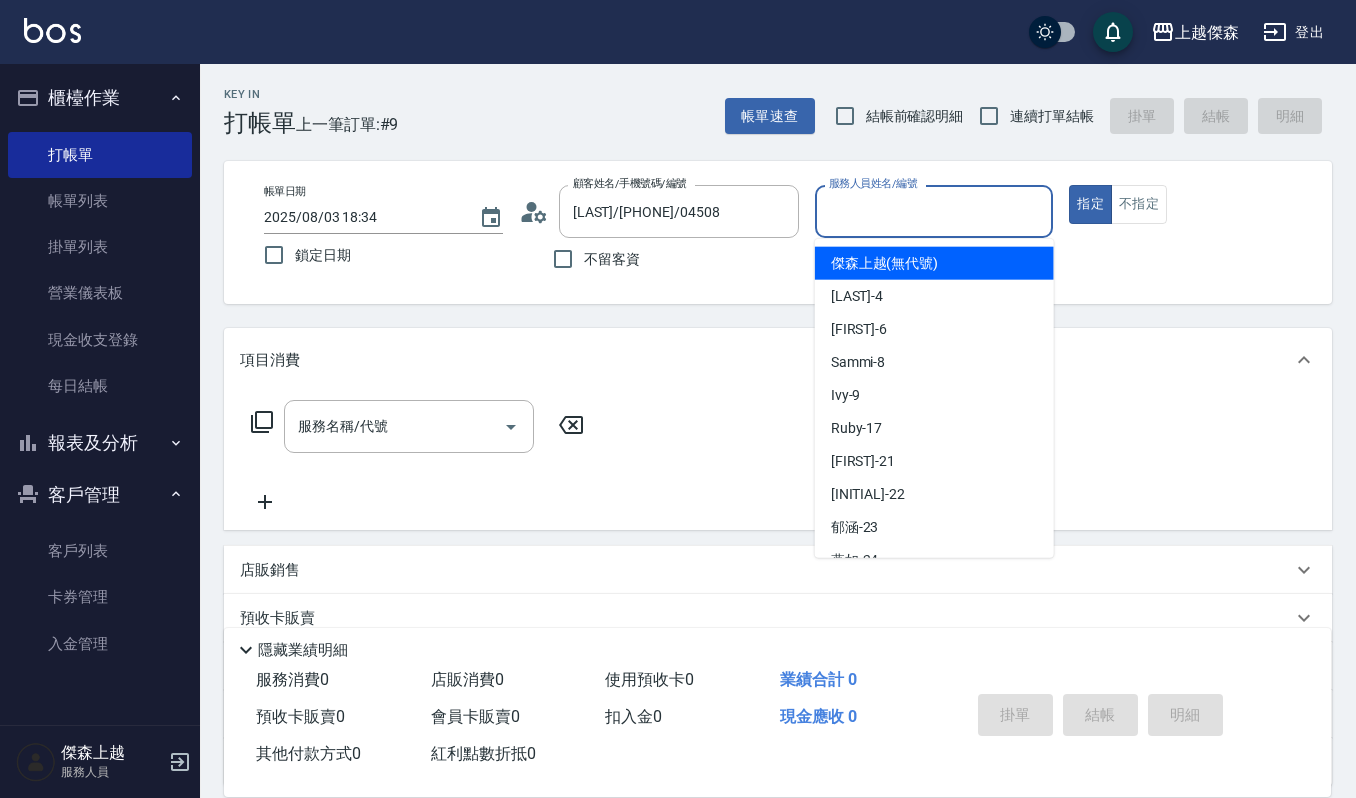 click on "服務人員姓名/編號" at bounding box center (934, 211) 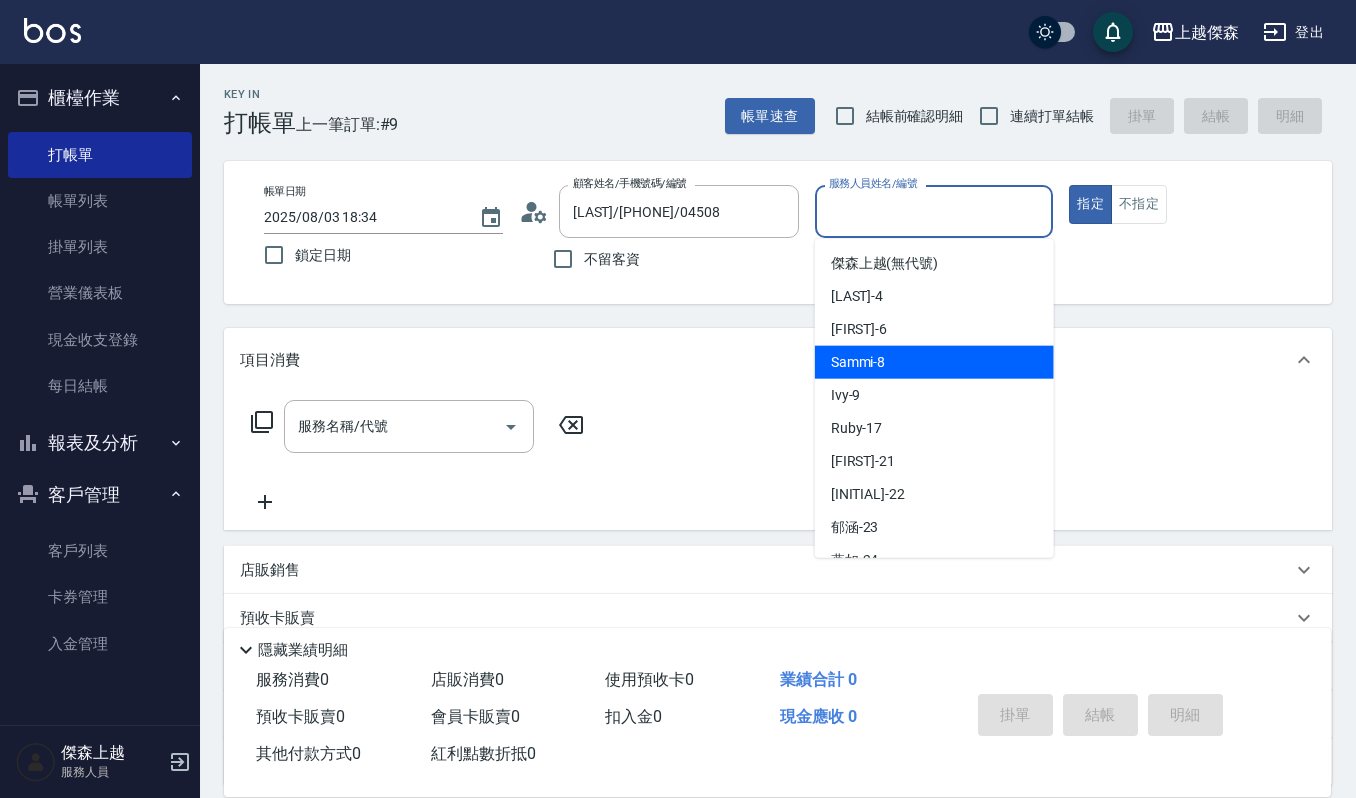 click on "[FIRST] -8" at bounding box center [858, 362] 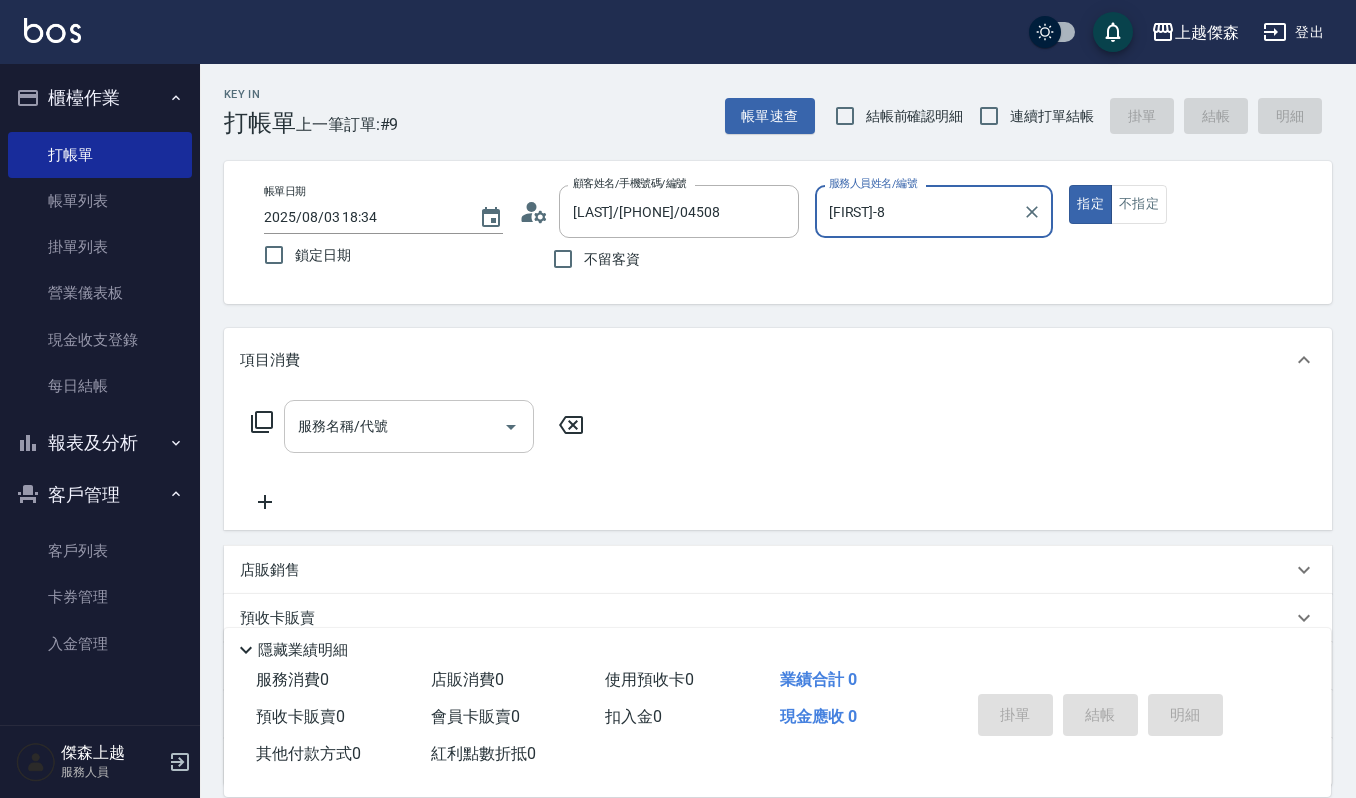 click 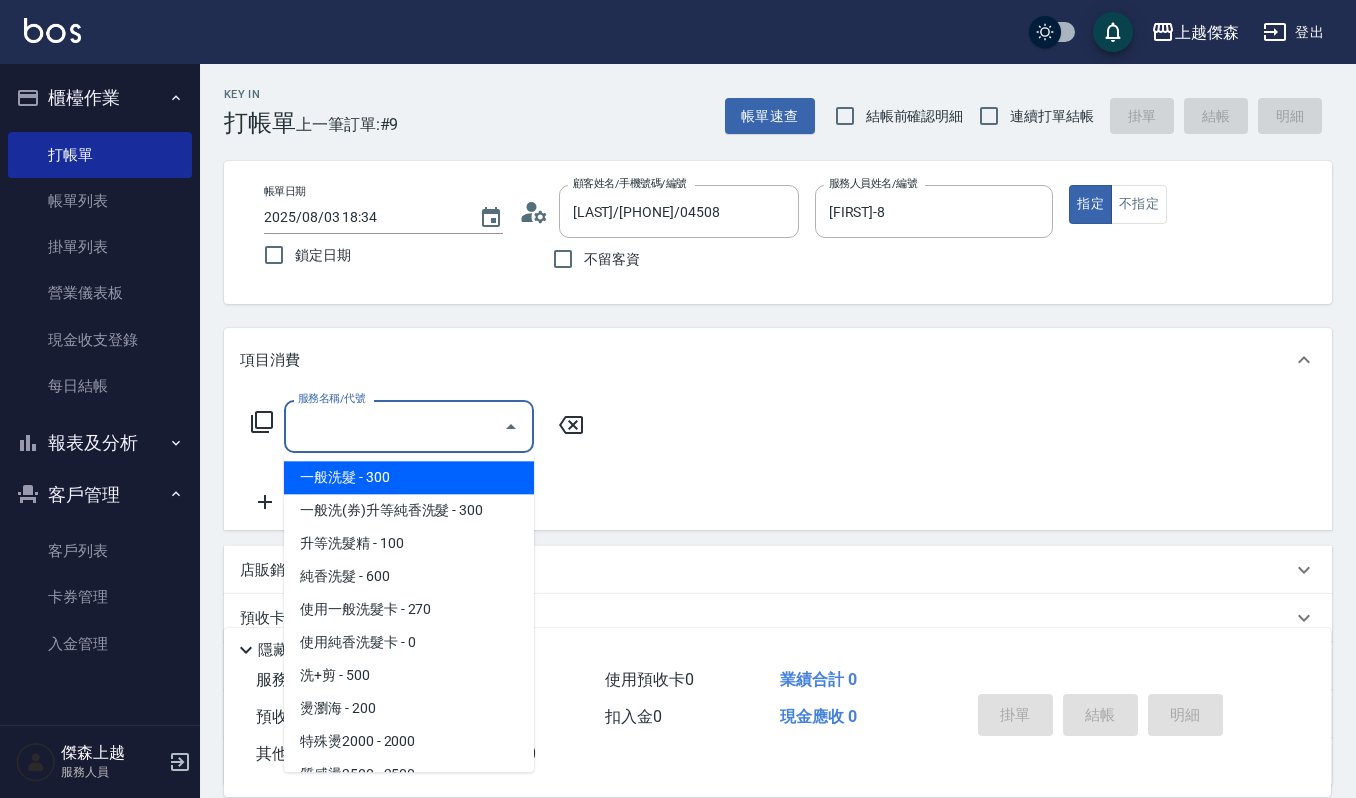 click on "一般洗髮 - 300" at bounding box center [409, 477] 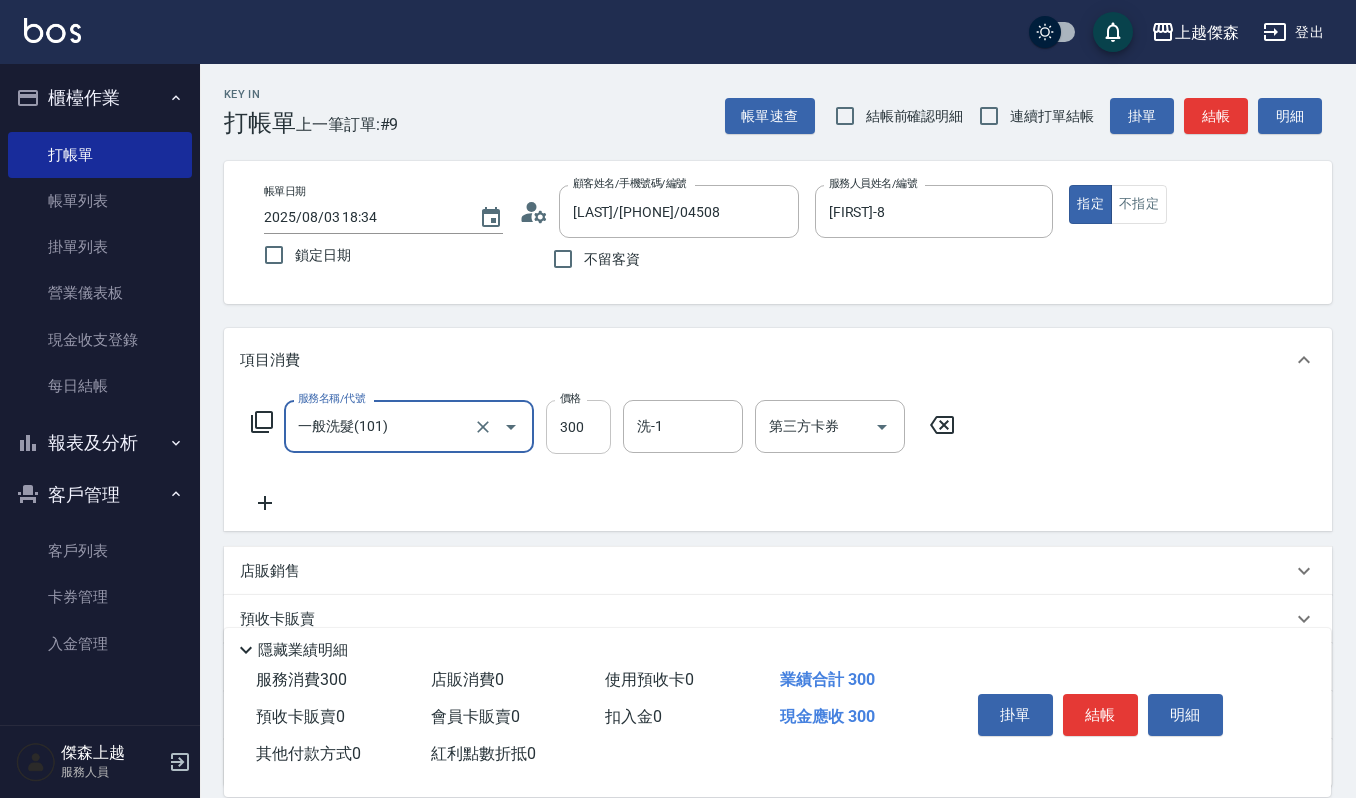 drag, startPoint x: 597, startPoint y: 420, endPoint x: 606, endPoint y: 404, distance: 18.35756 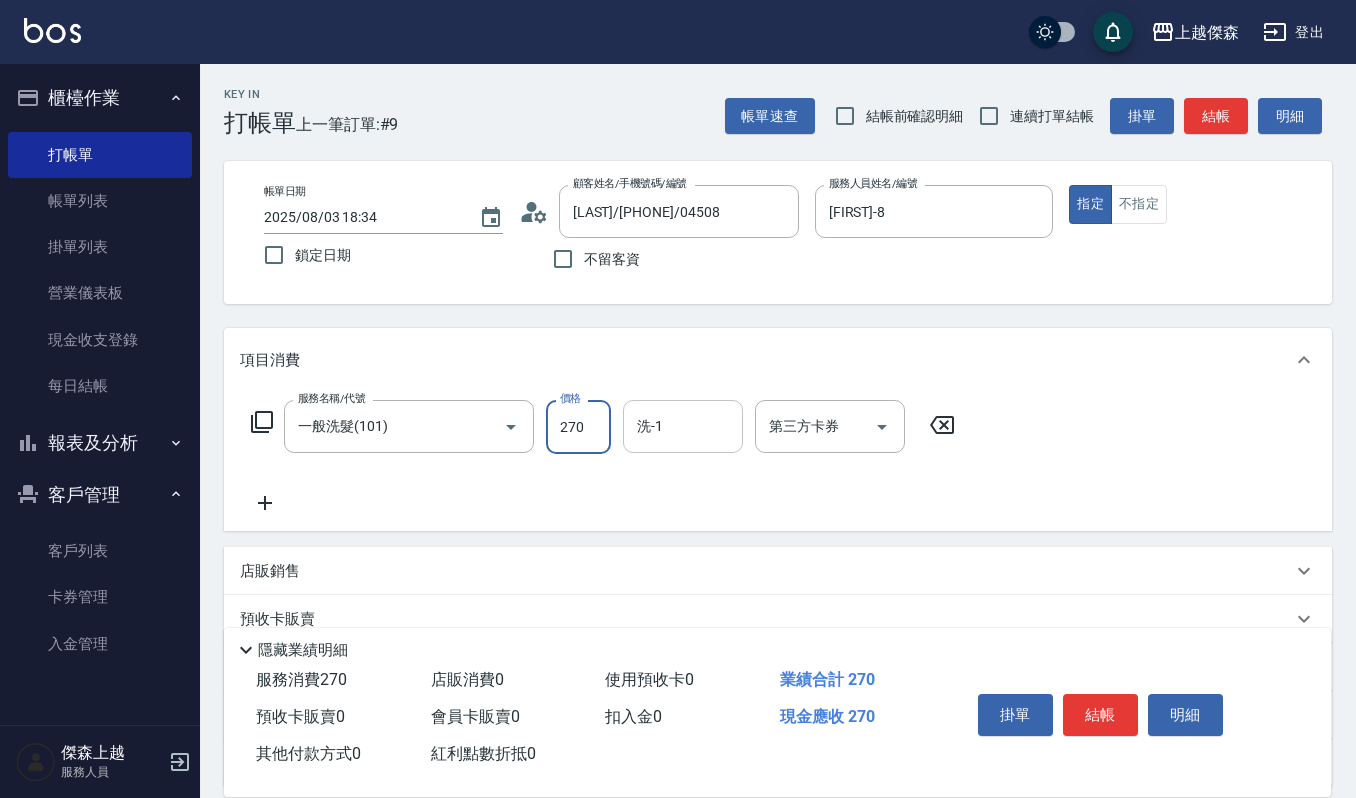 type on "270" 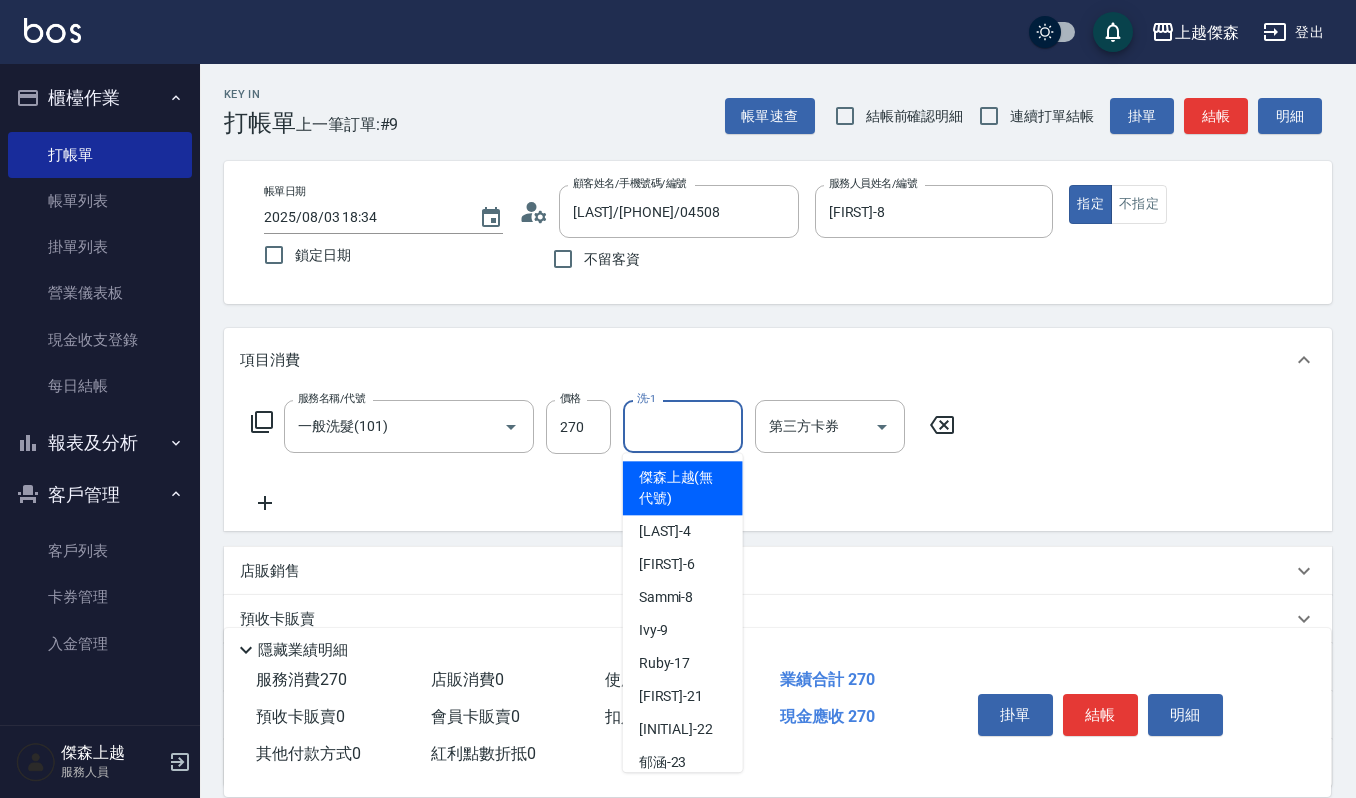 click on "洗-1" at bounding box center (683, 426) 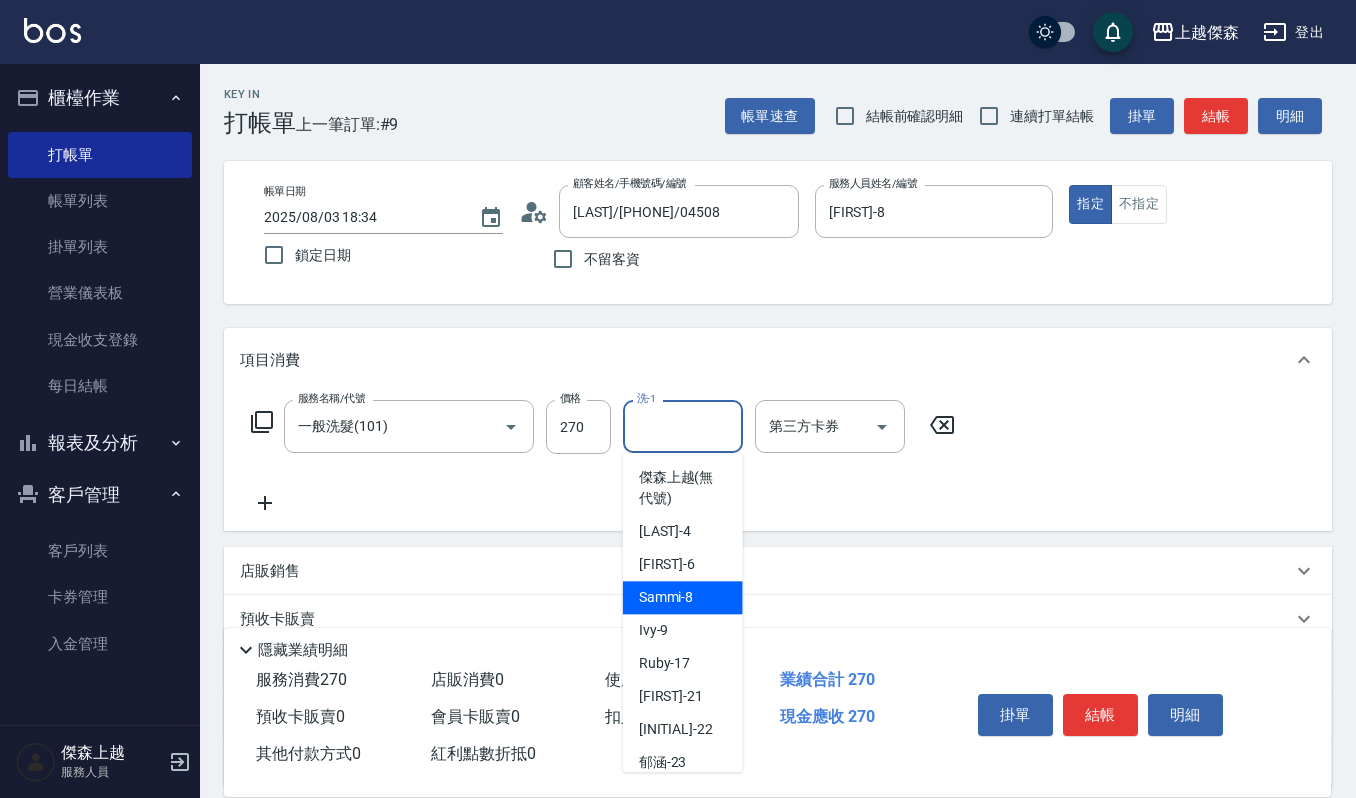 click on "[FIRST] -8" at bounding box center (666, 597) 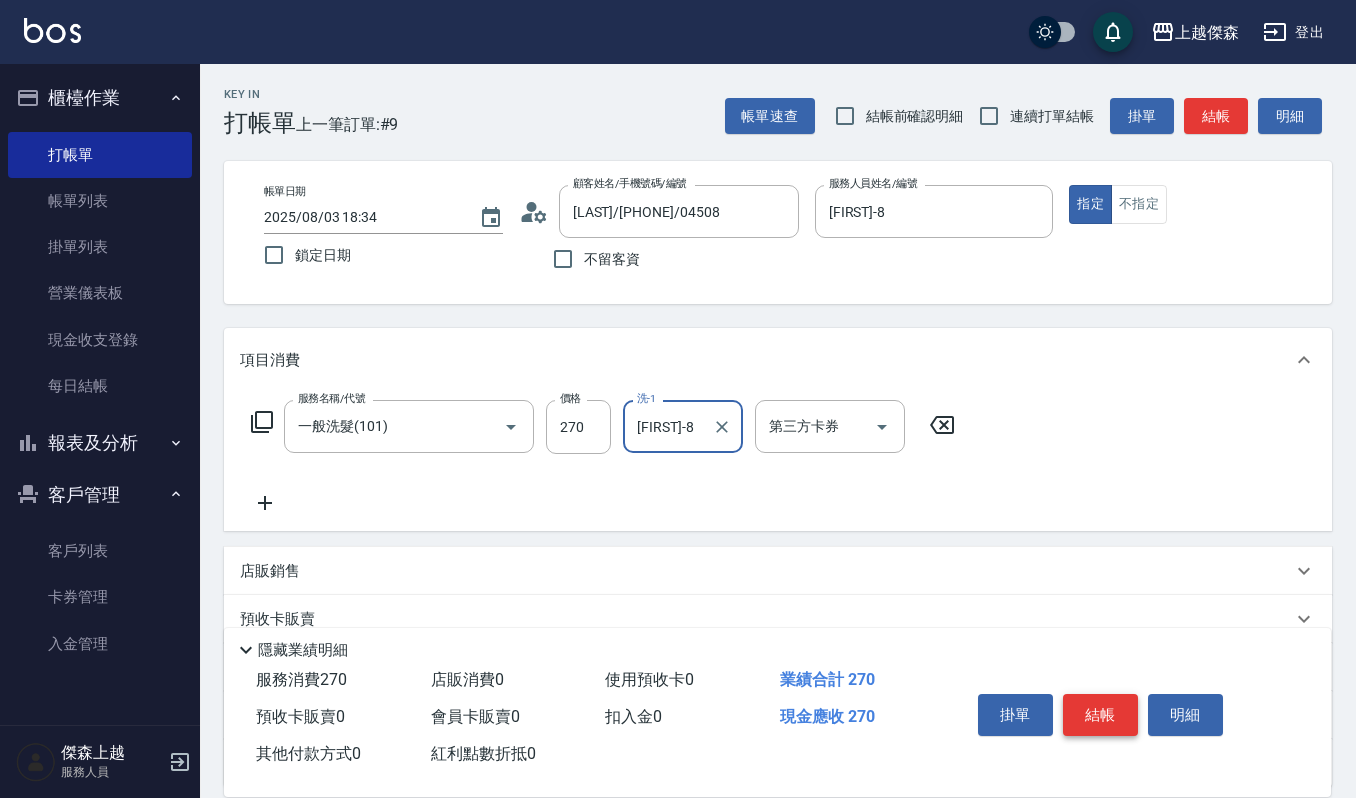 click on "結帳" at bounding box center (1100, 715) 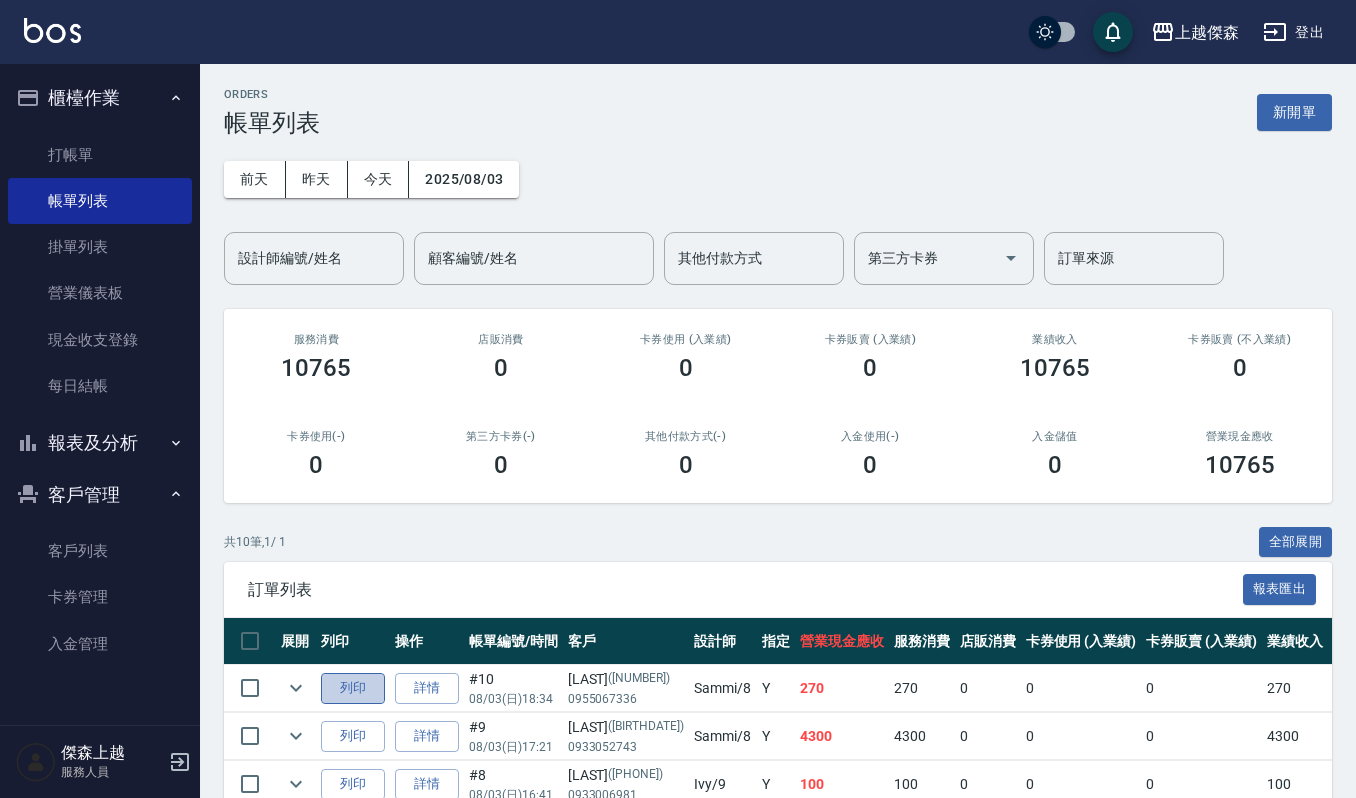 click on "列印" at bounding box center [353, 688] 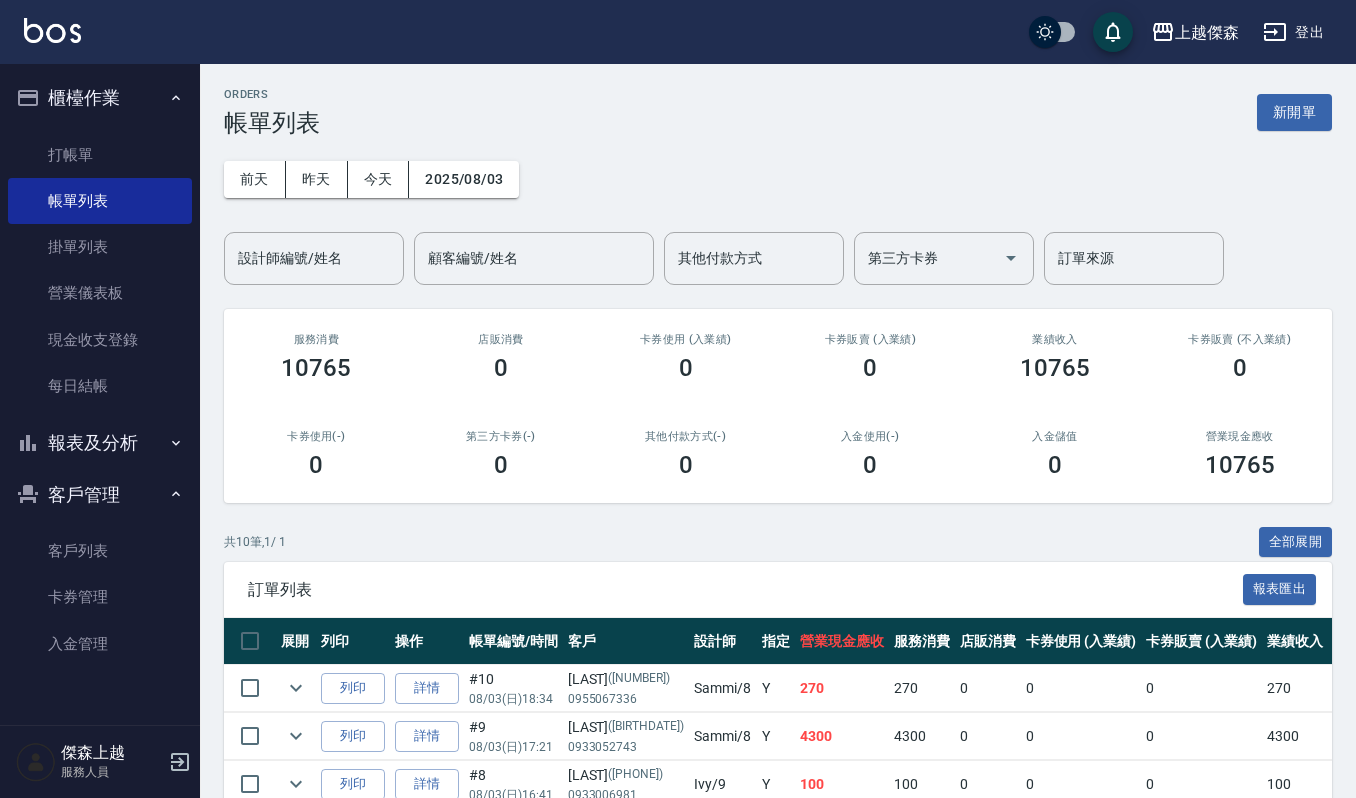 click on "設計師編號/姓名" at bounding box center (314, 258) 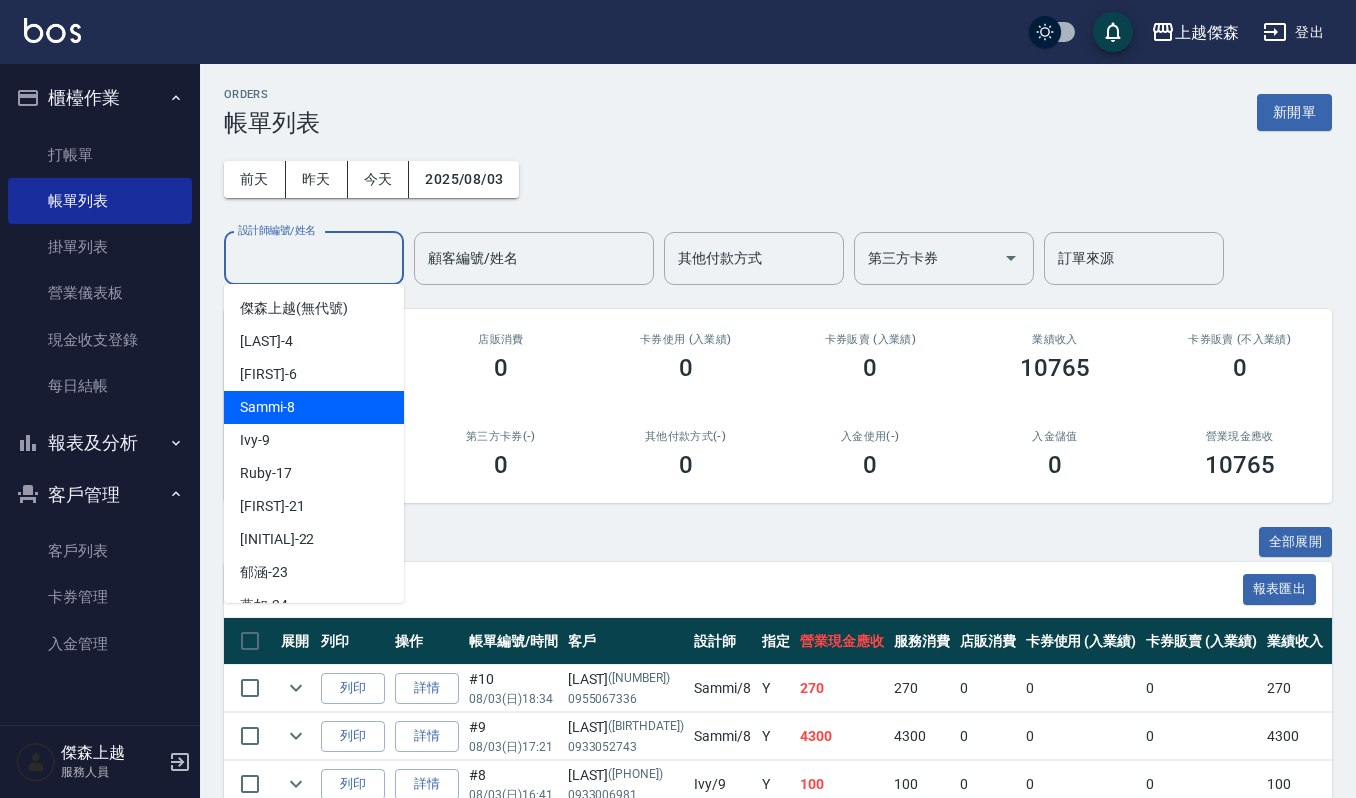 click on "[FIRST] -8" at bounding box center (314, 407) 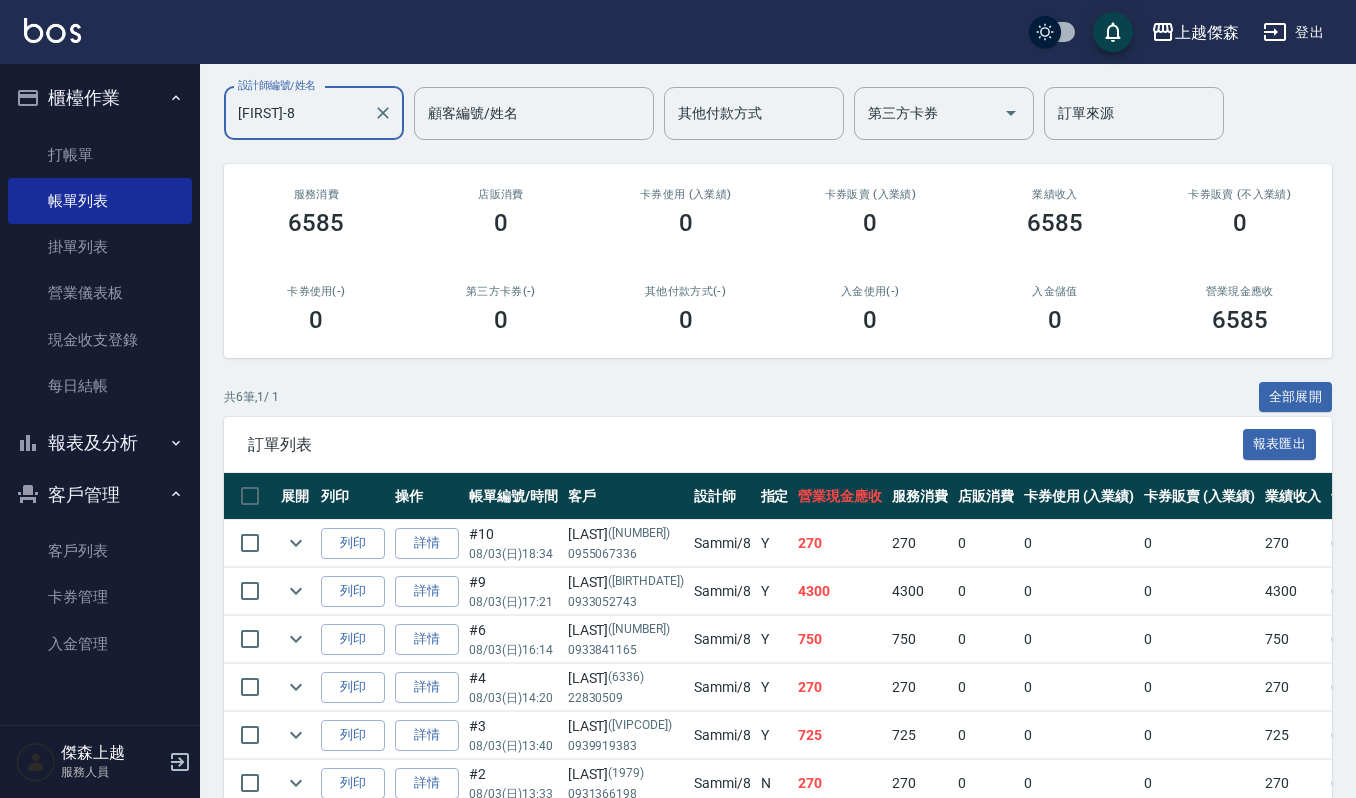 scroll, scrollTop: 0, scrollLeft: 0, axis: both 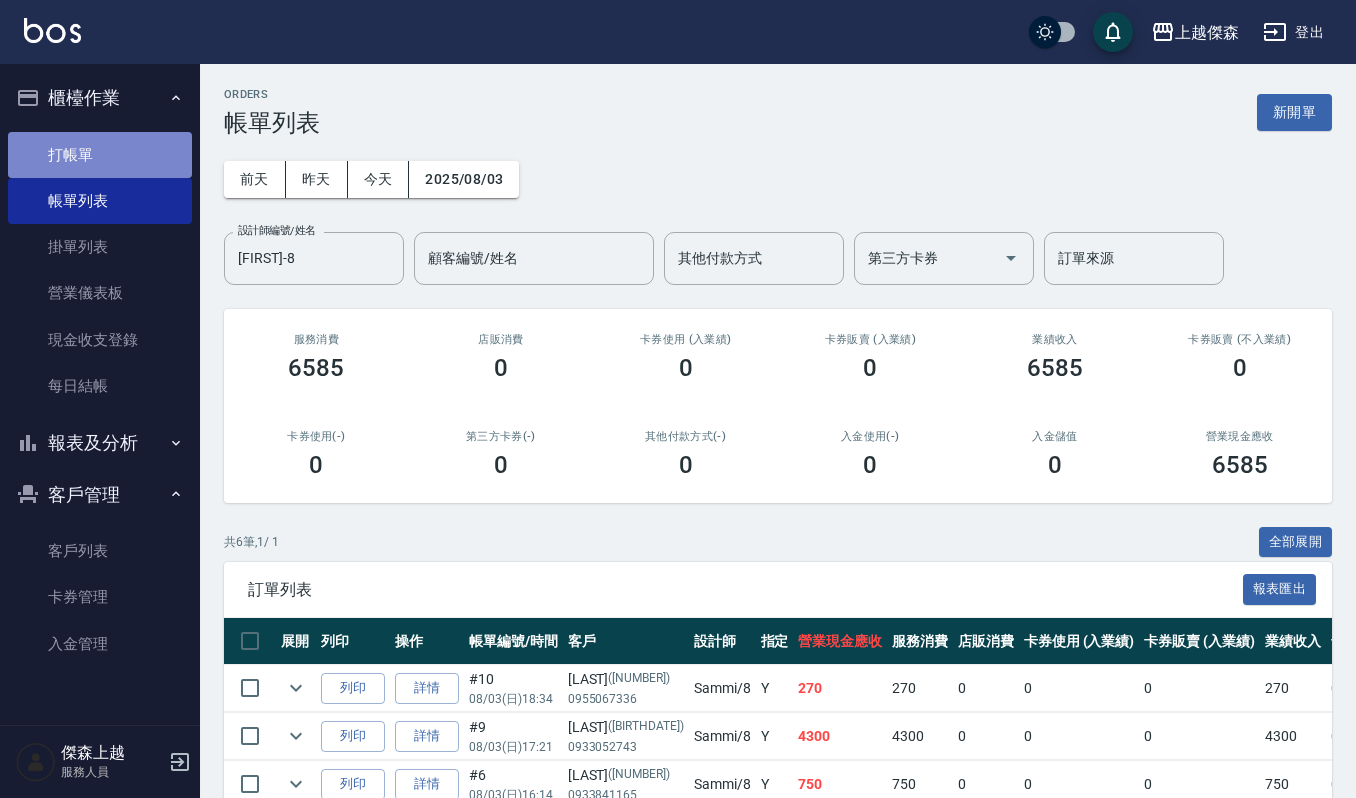 click on "打帳單" at bounding box center (100, 155) 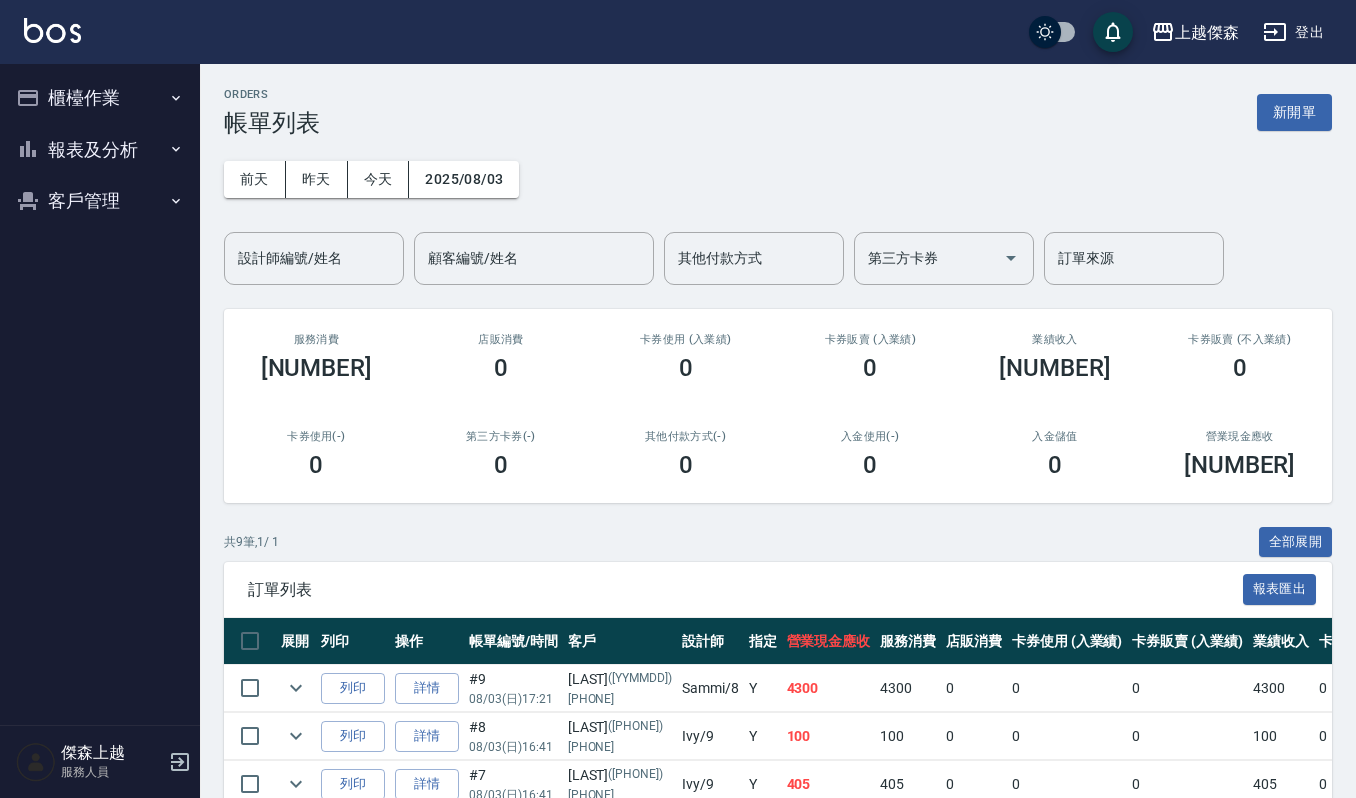 scroll, scrollTop: 0, scrollLeft: 0, axis: both 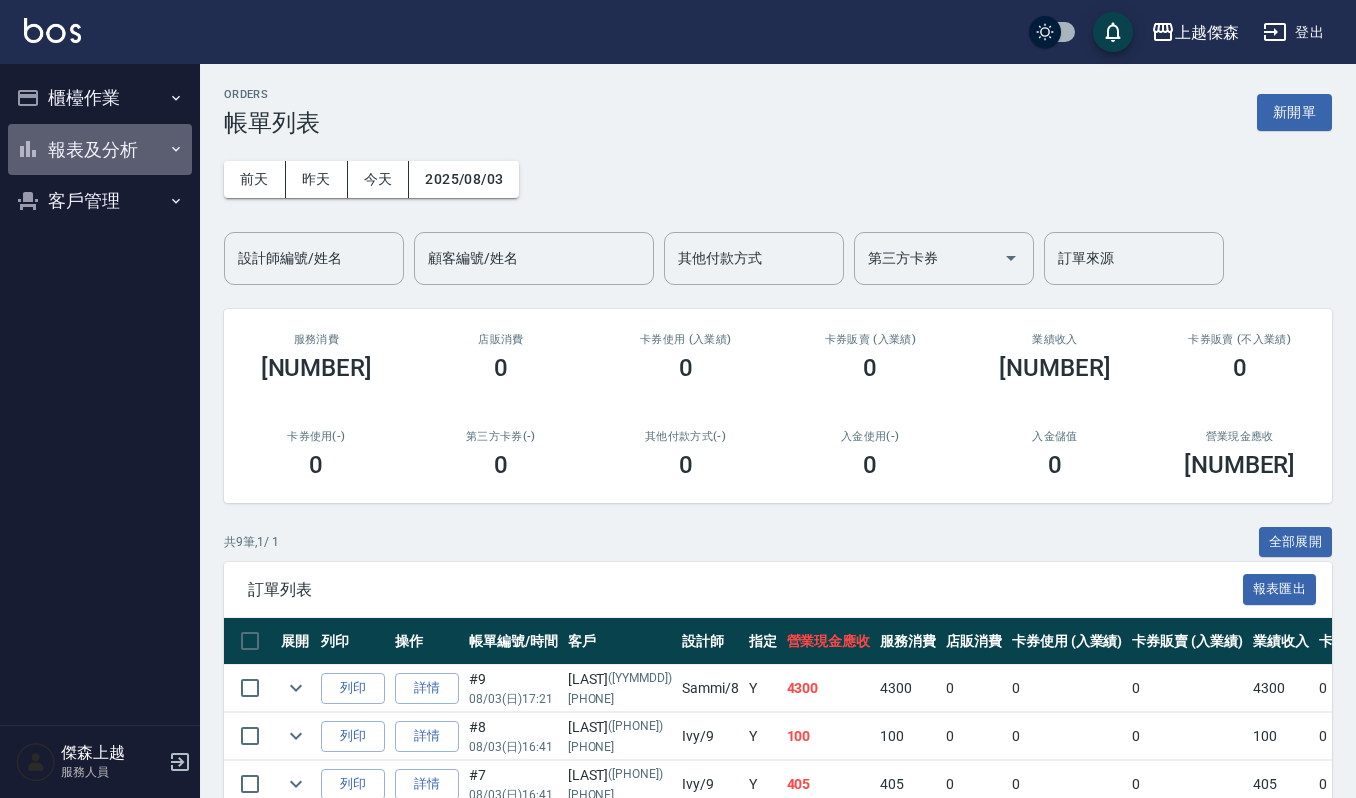 click on "報表及分析" at bounding box center [100, 150] 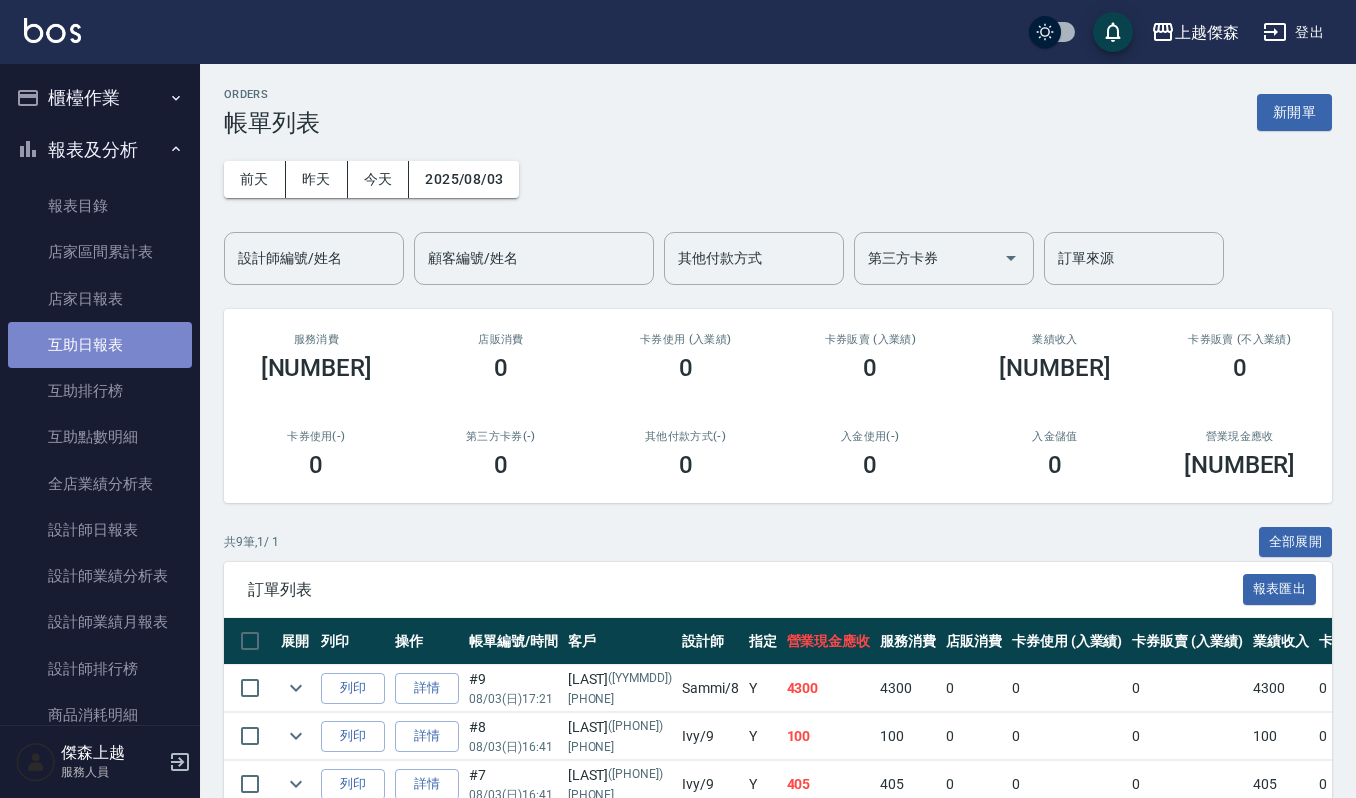 click on "互助日報表" at bounding box center (100, 345) 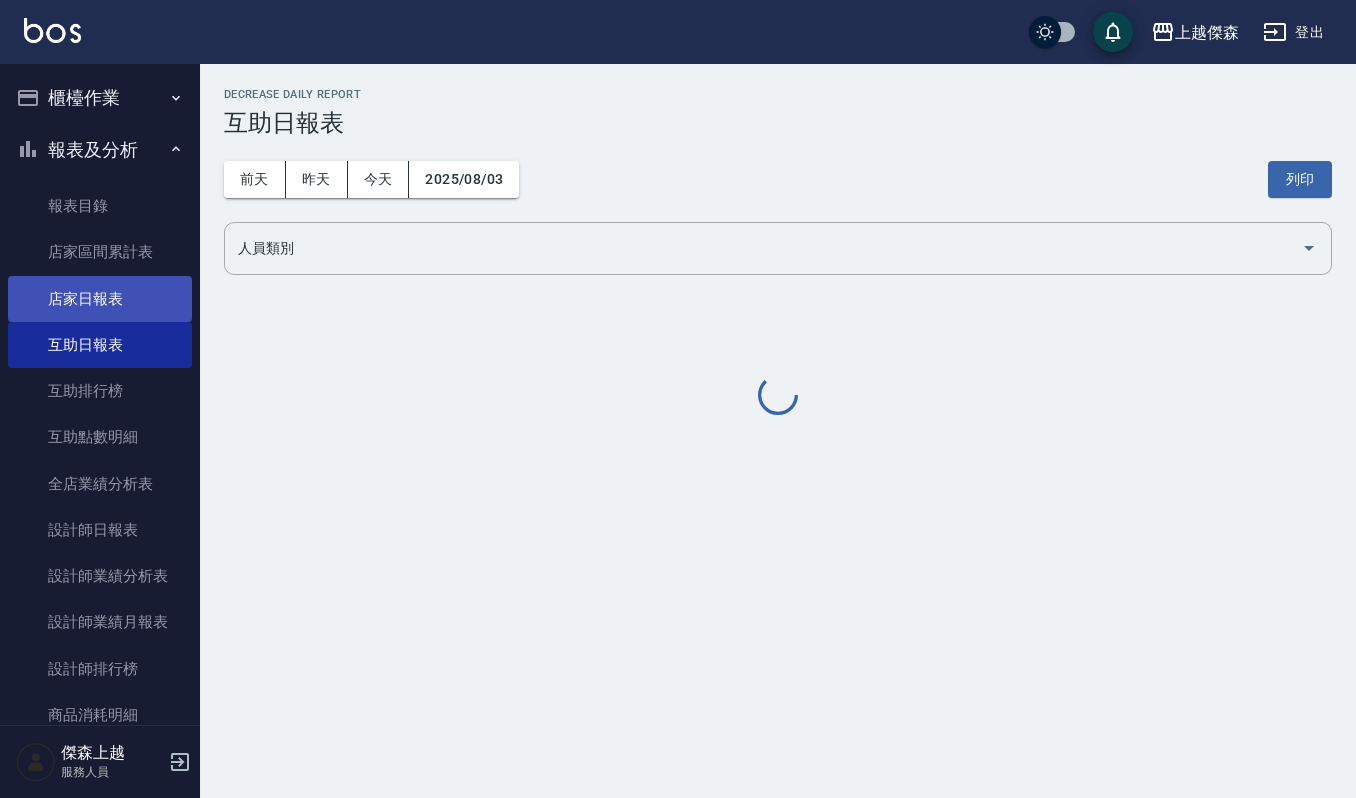 click on "店家日報表" at bounding box center (100, 299) 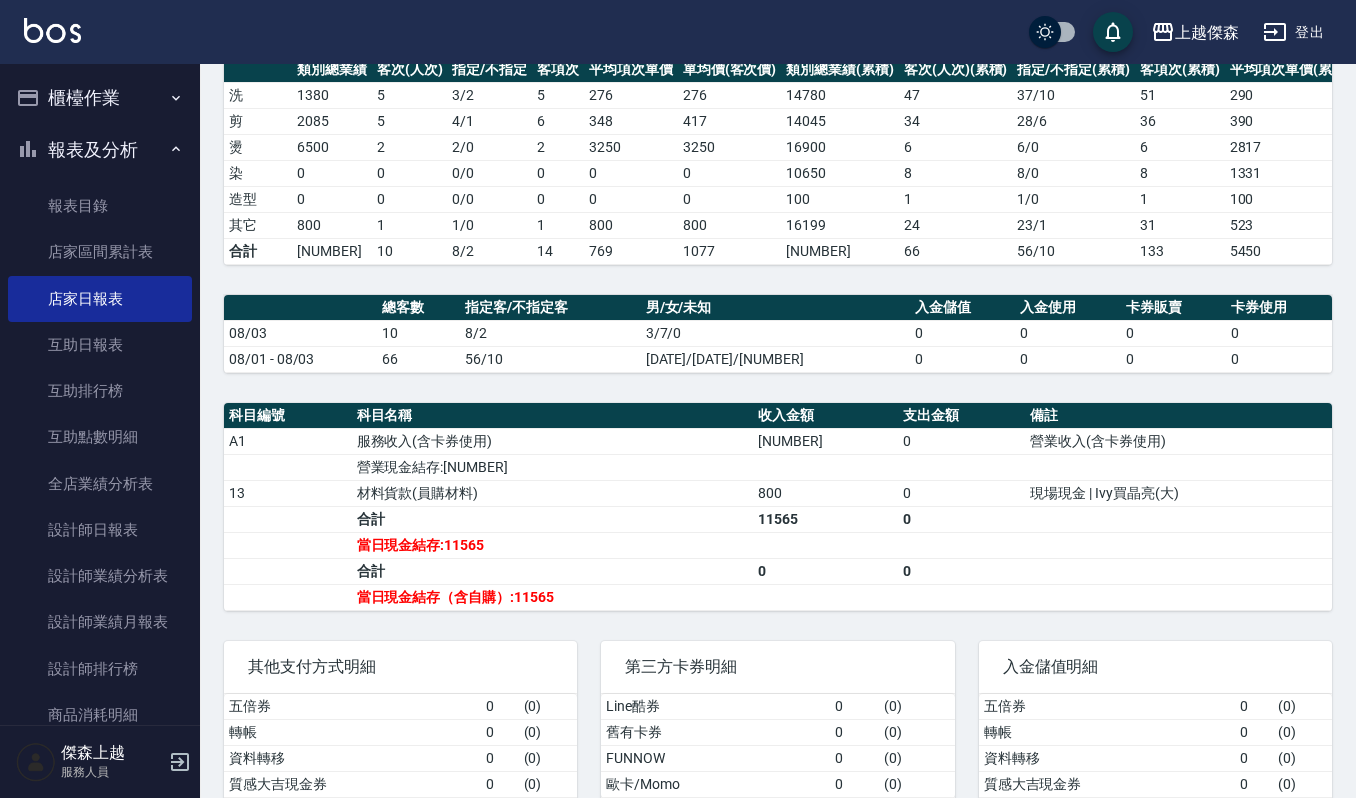 scroll, scrollTop: 396, scrollLeft: 0, axis: vertical 